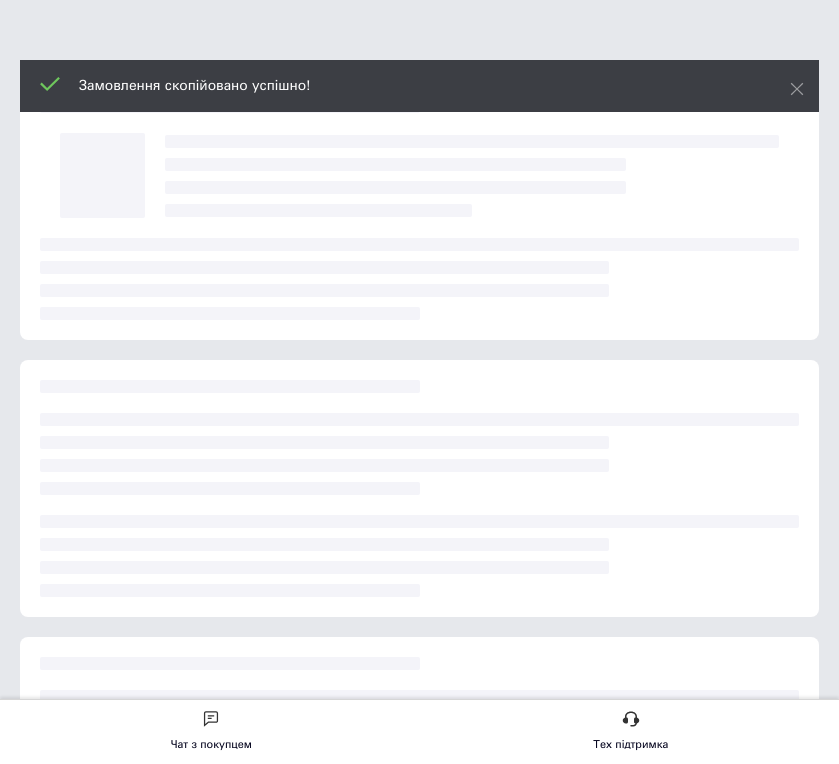 scroll, scrollTop: 0, scrollLeft: 0, axis: both 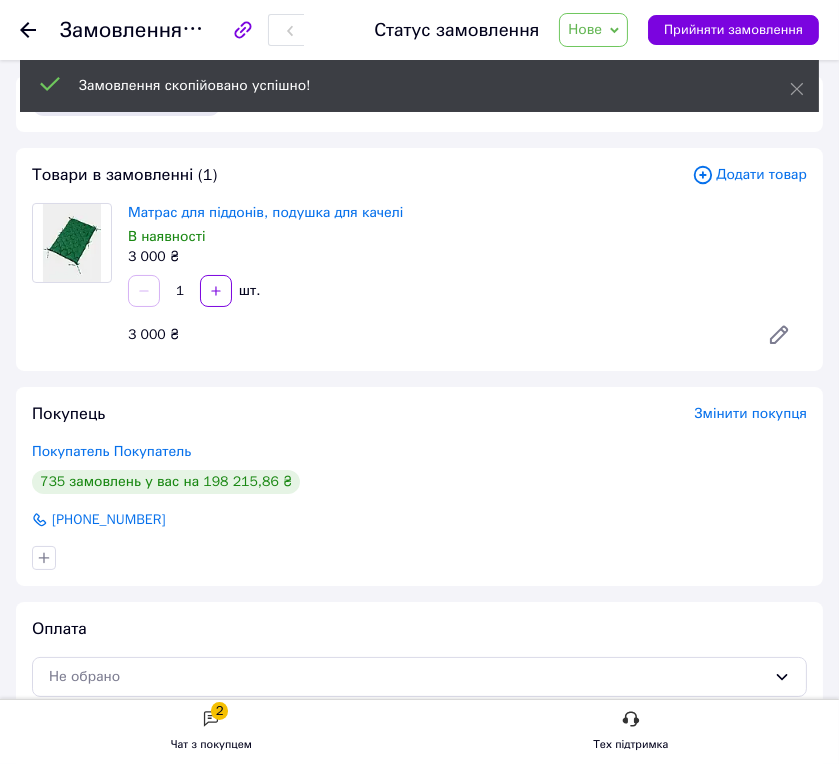 click 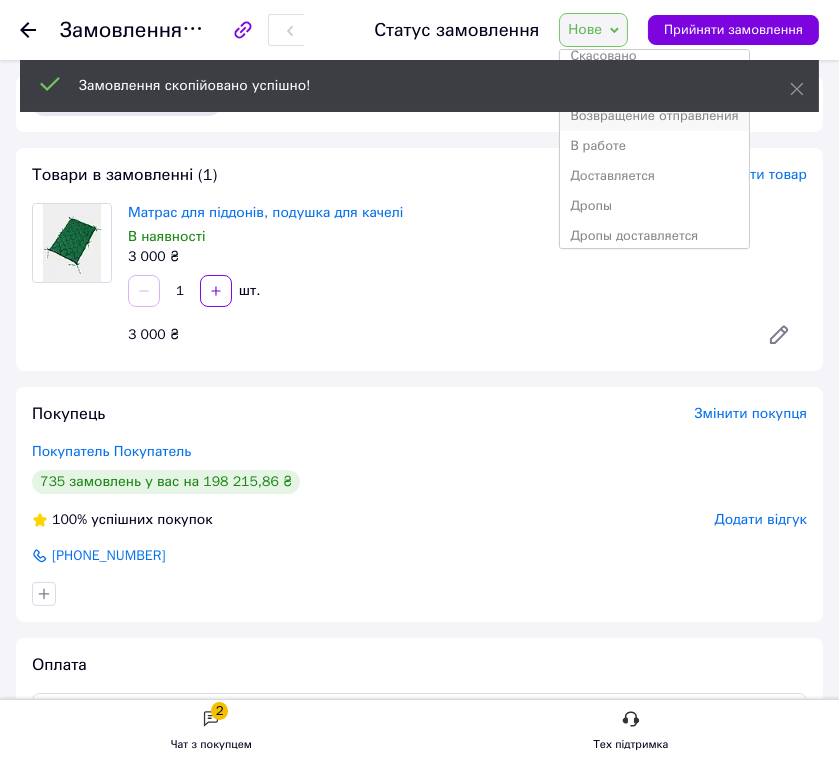 scroll, scrollTop: 111, scrollLeft: 0, axis: vertical 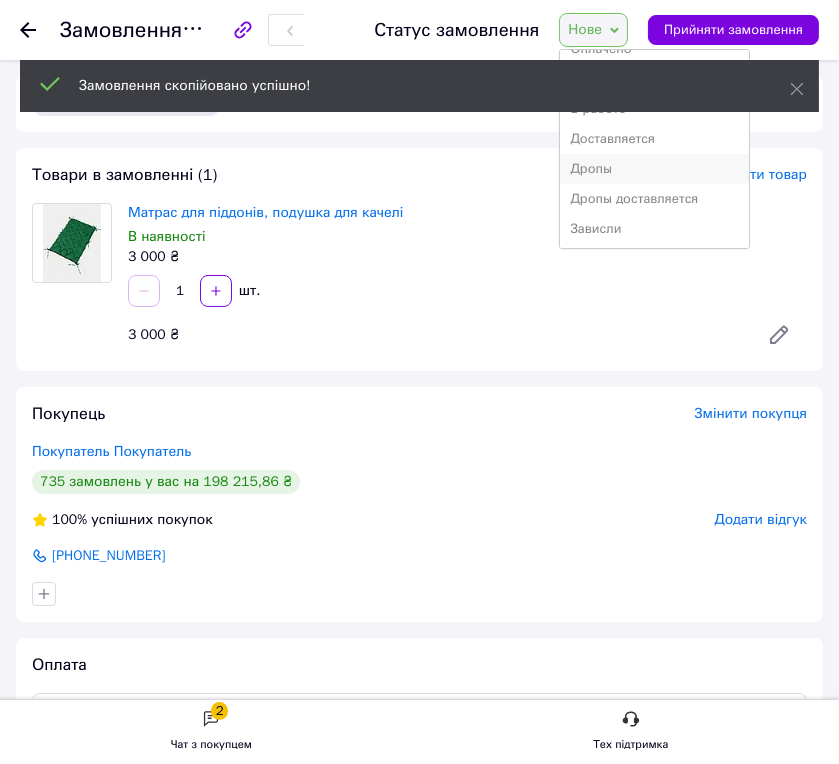 click on "Дропы" at bounding box center [654, 169] 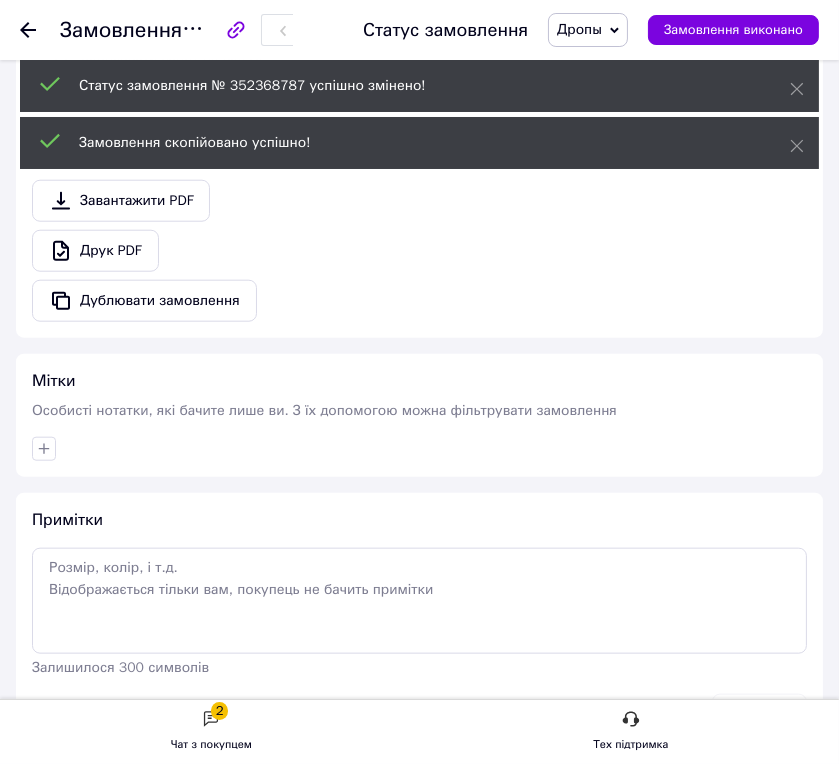 scroll, scrollTop: 2000, scrollLeft: 0, axis: vertical 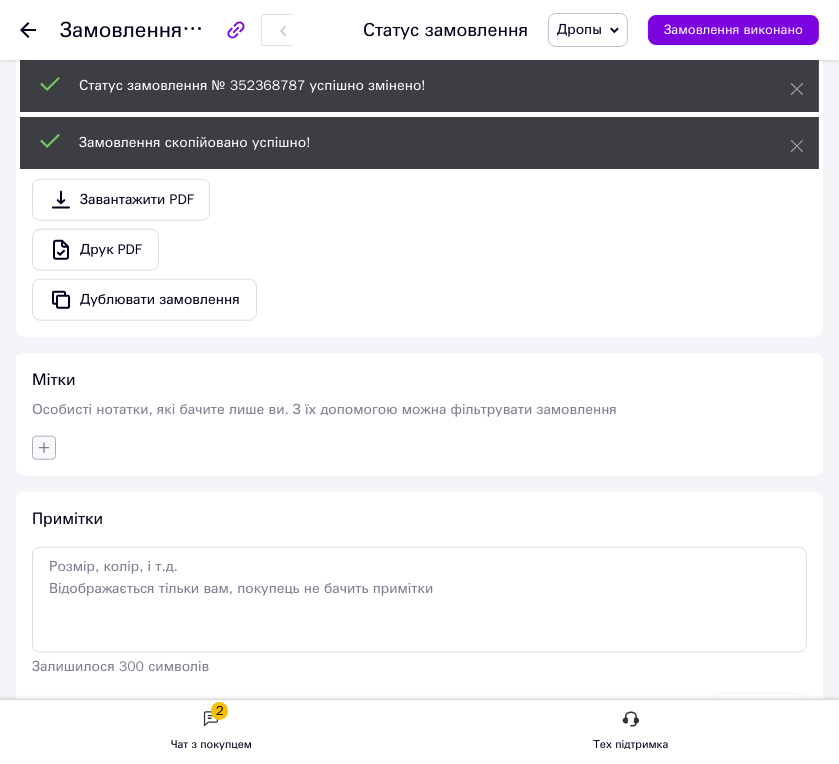 click at bounding box center [44, 448] 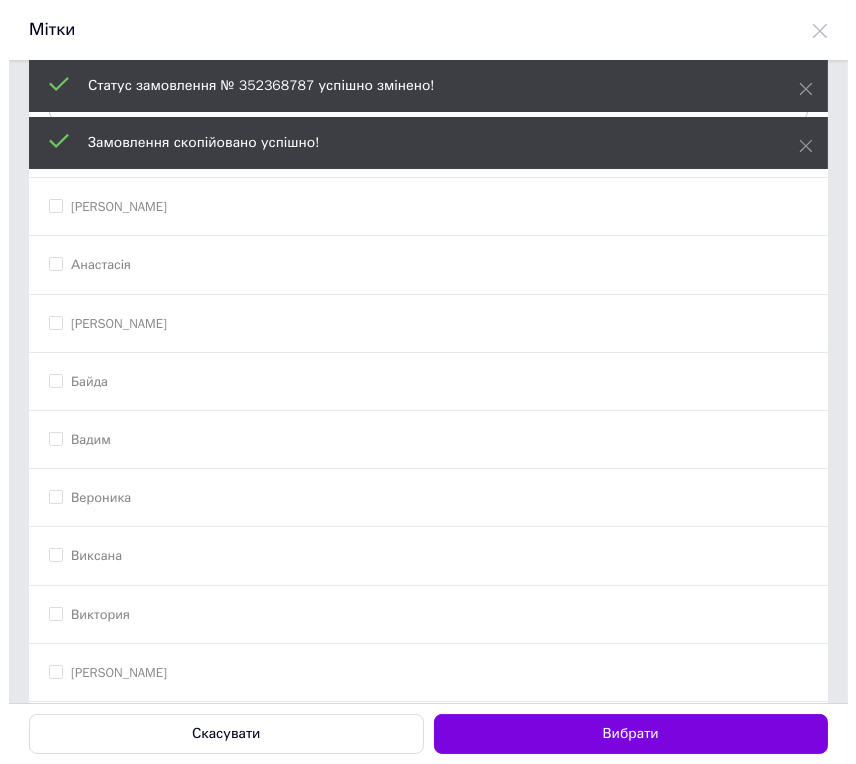 scroll, scrollTop: 0, scrollLeft: 0, axis: both 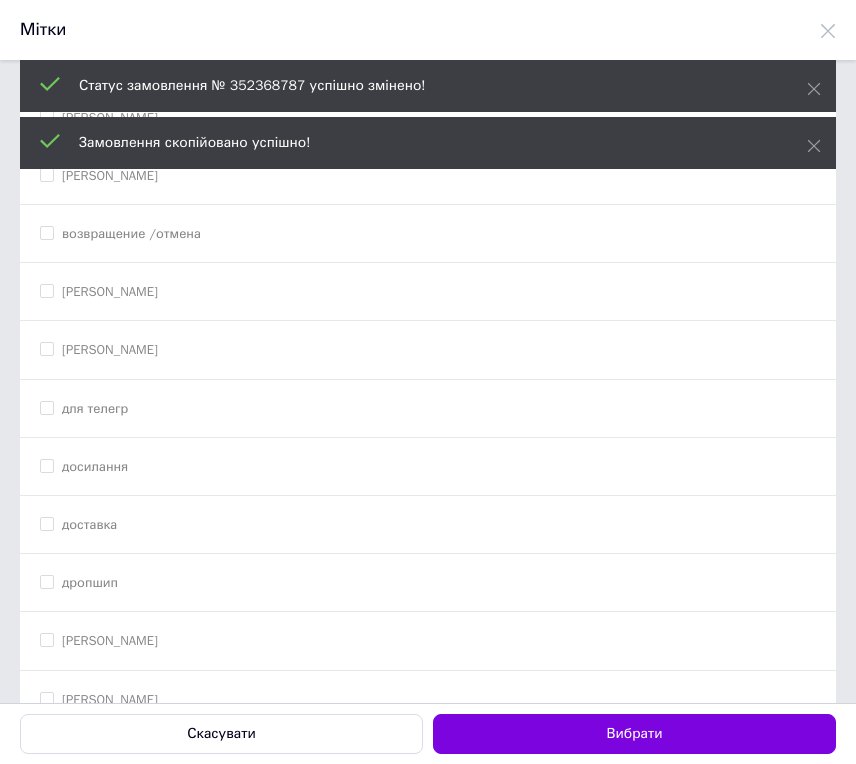 click on "дропшип" at bounding box center (428, 583) 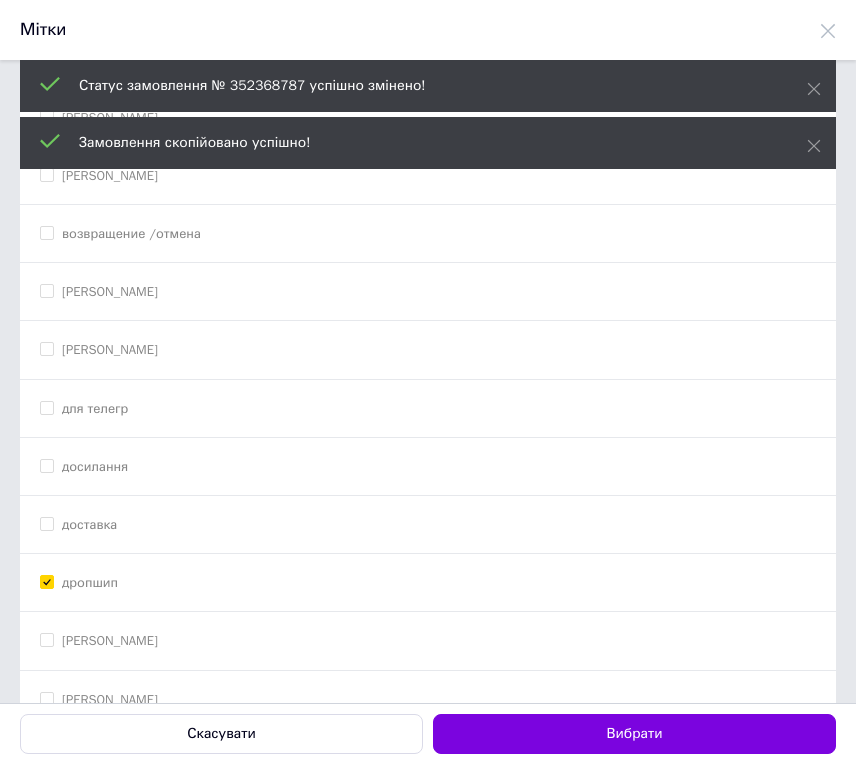 checkbox on "true" 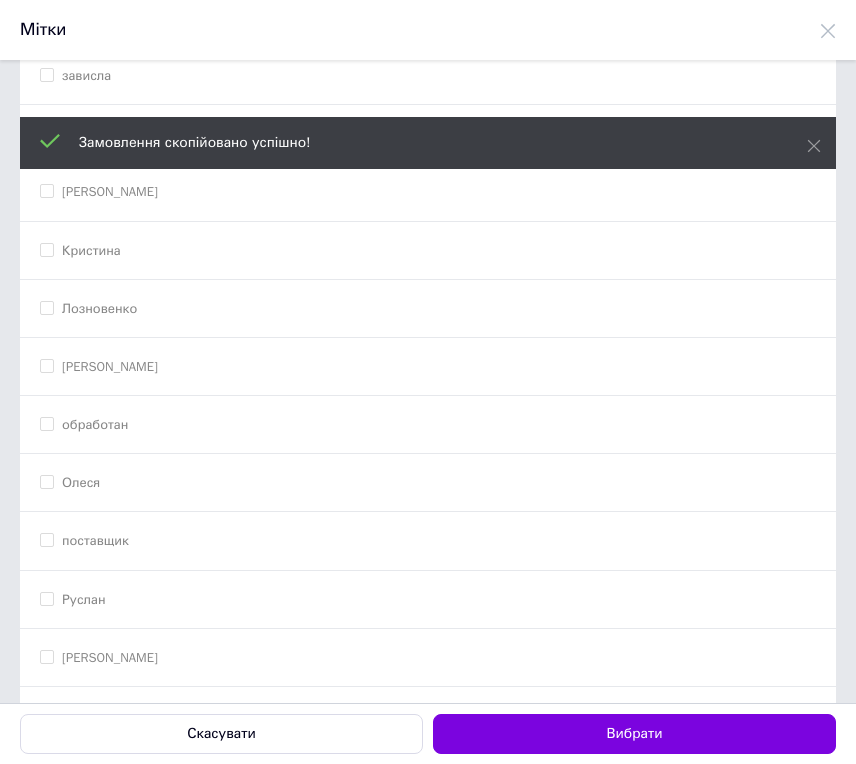 scroll, scrollTop: 1551, scrollLeft: 0, axis: vertical 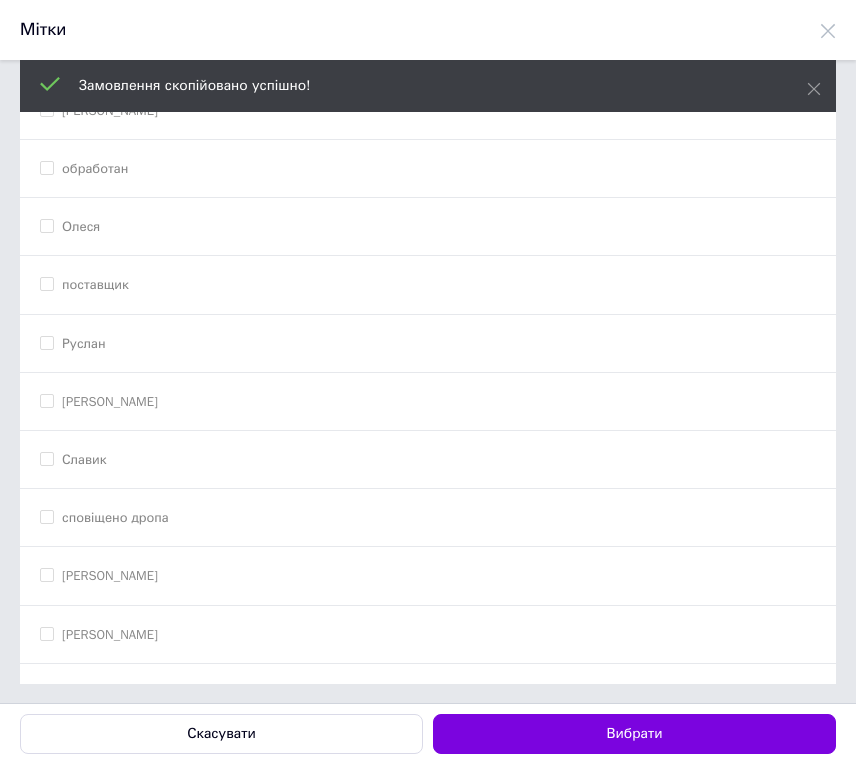 click on "Славик" at bounding box center (428, 460) 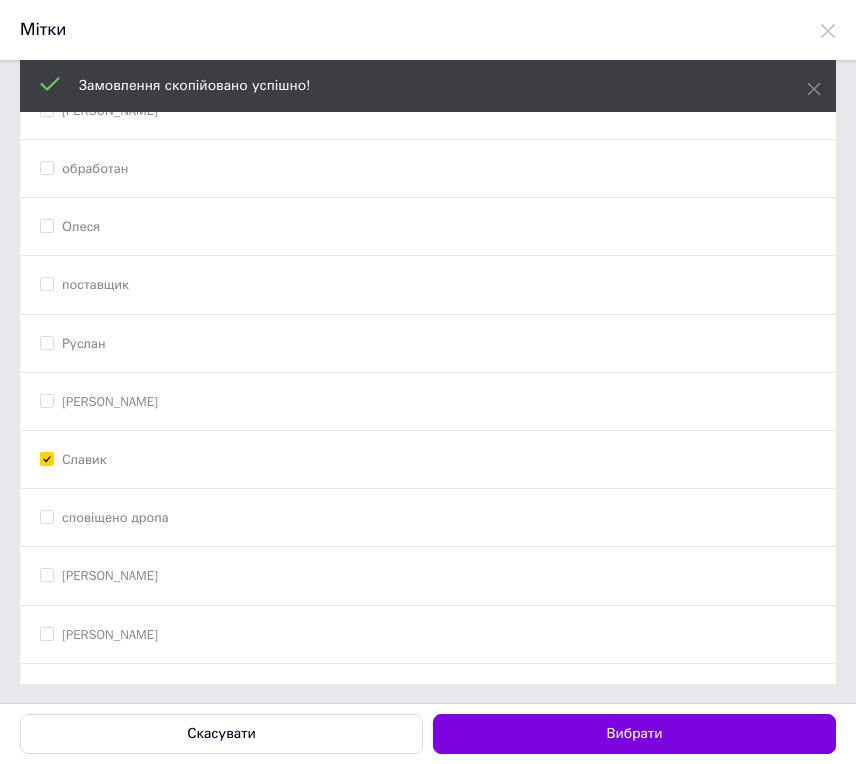 checkbox on "true" 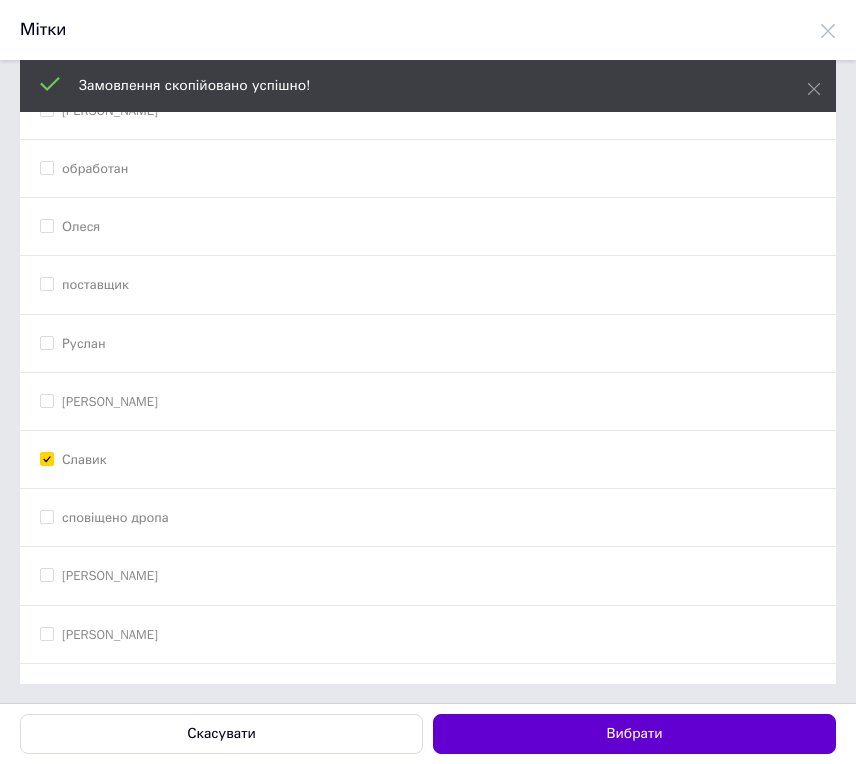 click on "Вибрати" at bounding box center [634, 734] 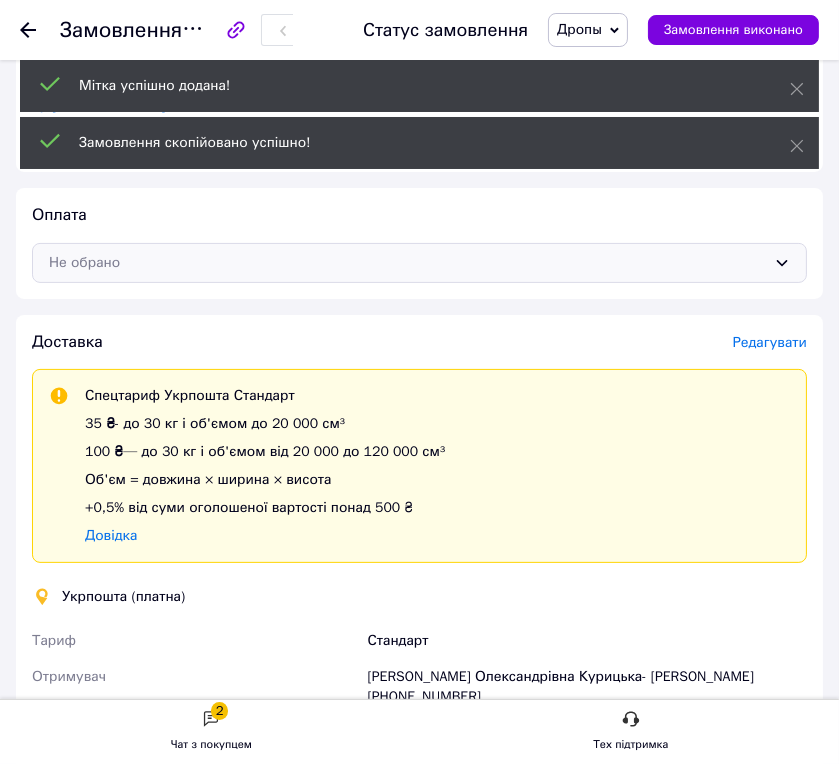 scroll, scrollTop: 444, scrollLeft: 0, axis: vertical 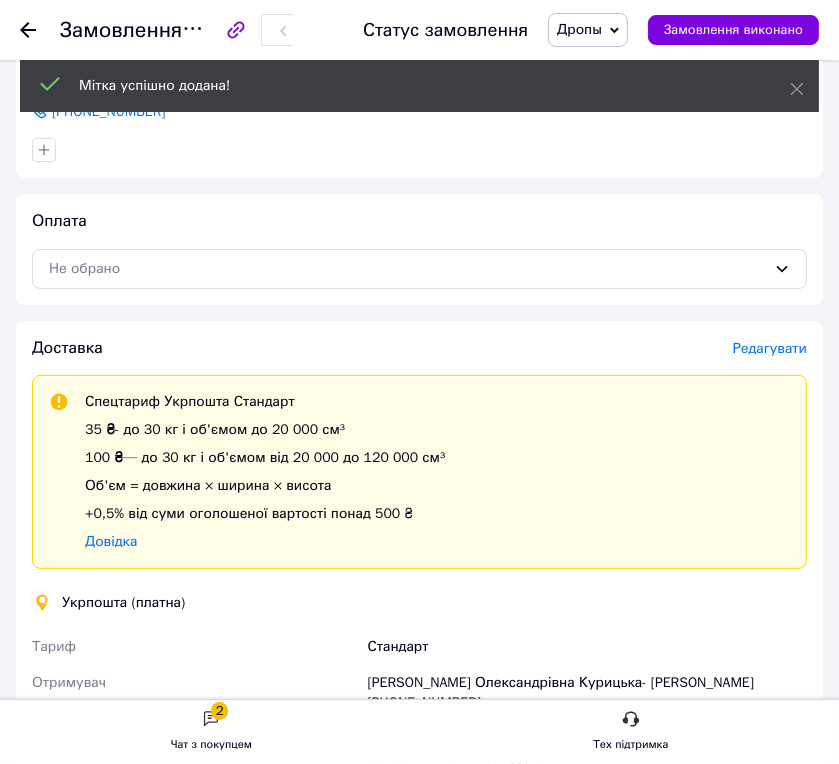 click on "Редагувати" at bounding box center (770, 348) 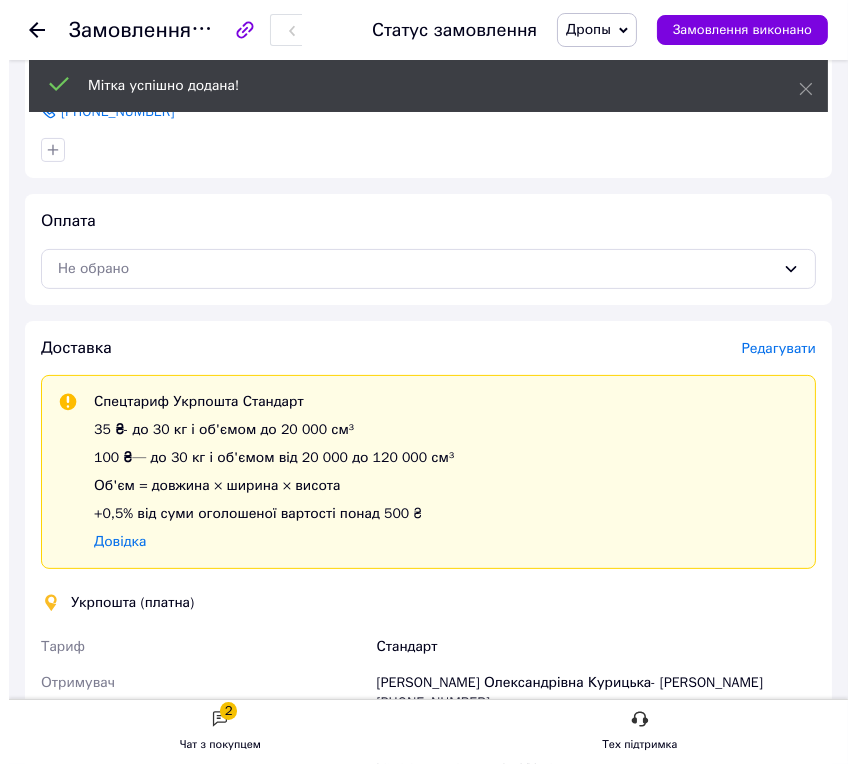 scroll, scrollTop: 0, scrollLeft: 0, axis: both 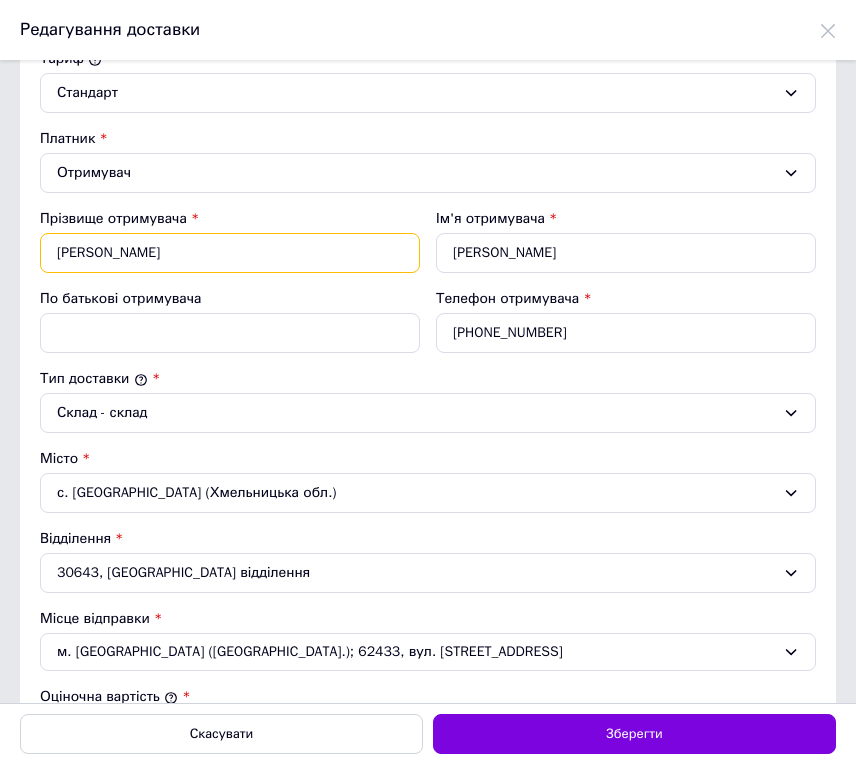 click on "[PERSON_NAME]" at bounding box center [230, 253] 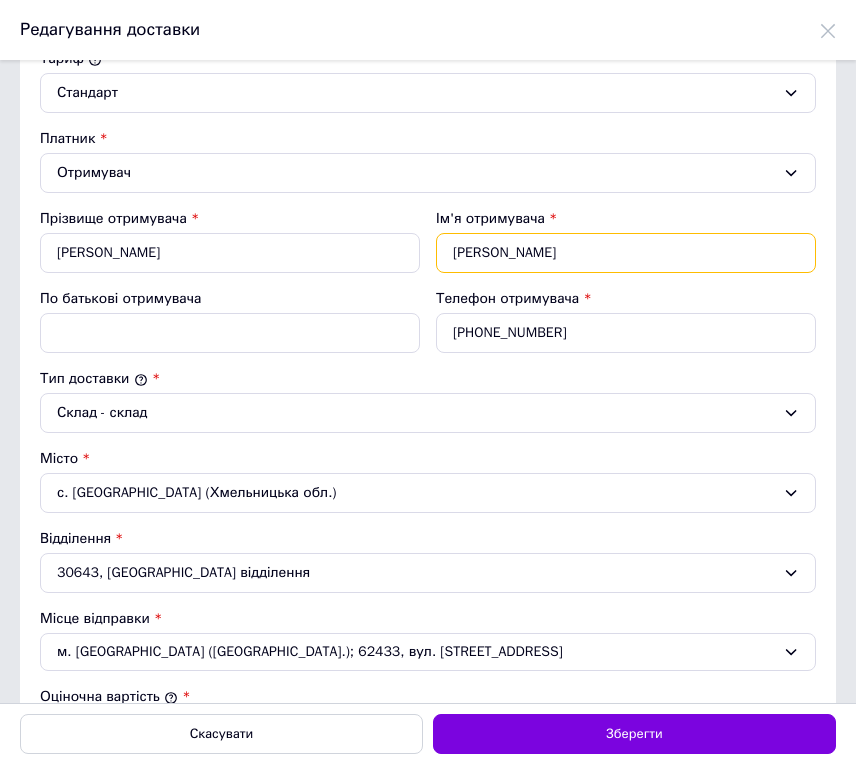 click on "[PERSON_NAME]" at bounding box center (626, 253) 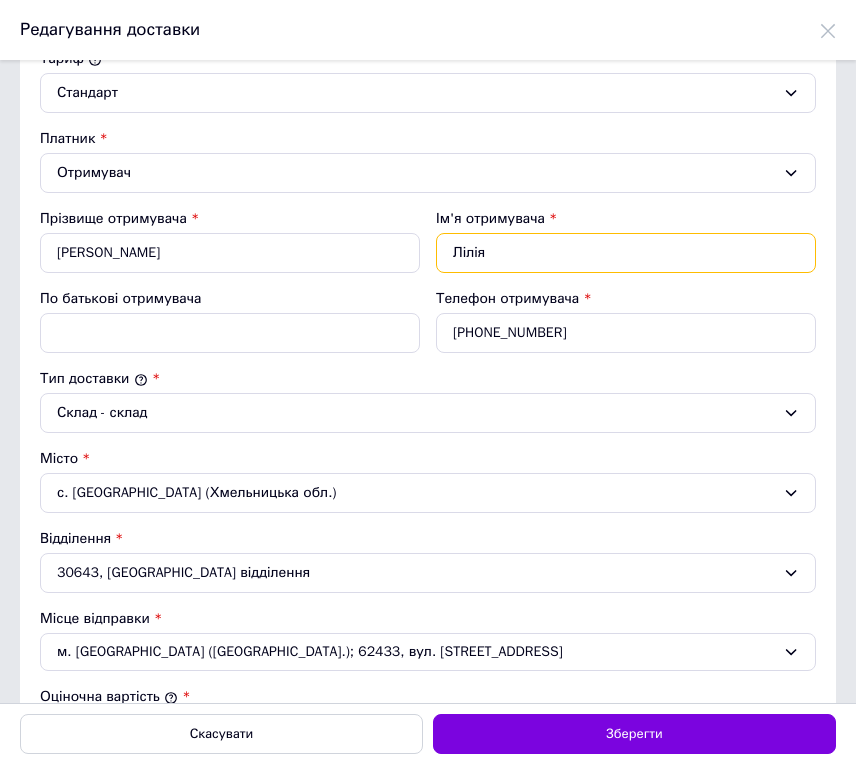 type on "Лілія" 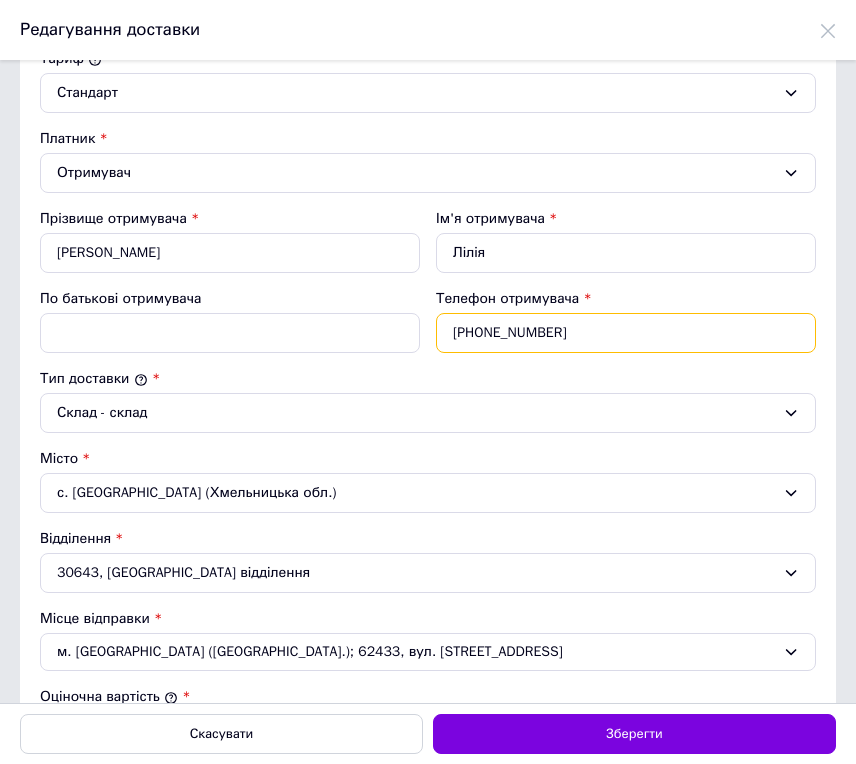 click on "[PHONE_NUMBER]" at bounding box center [626, 333] 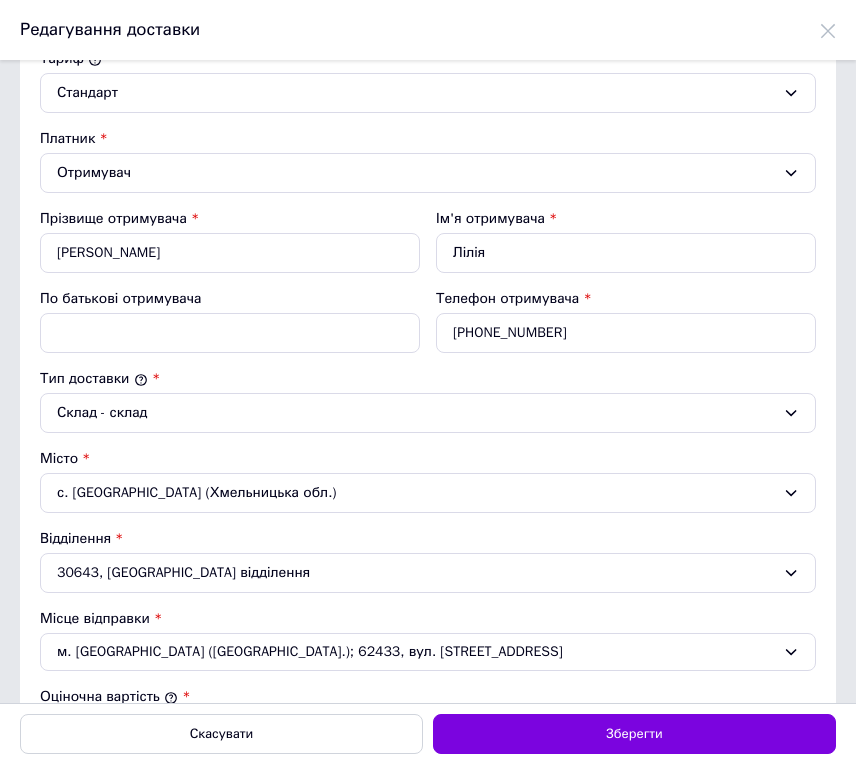 click on "с. [GEOGRAPHIC_DATA] (Хмельницька обл.)" at bounding box center [428, 493] 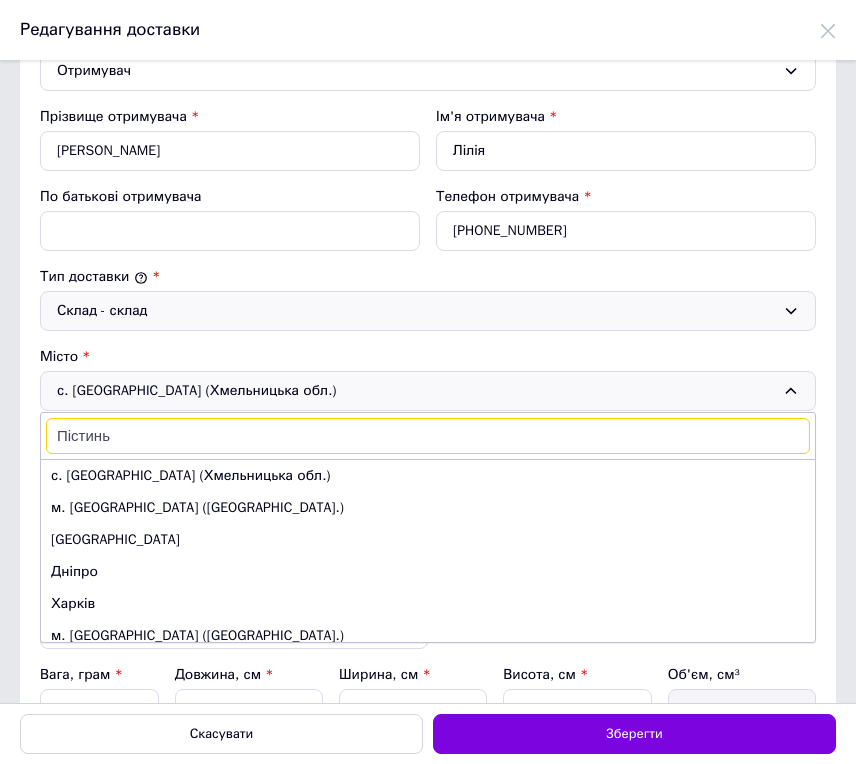 scroll, scrollTop: 333, scrollLeft: 0, axis: vertical 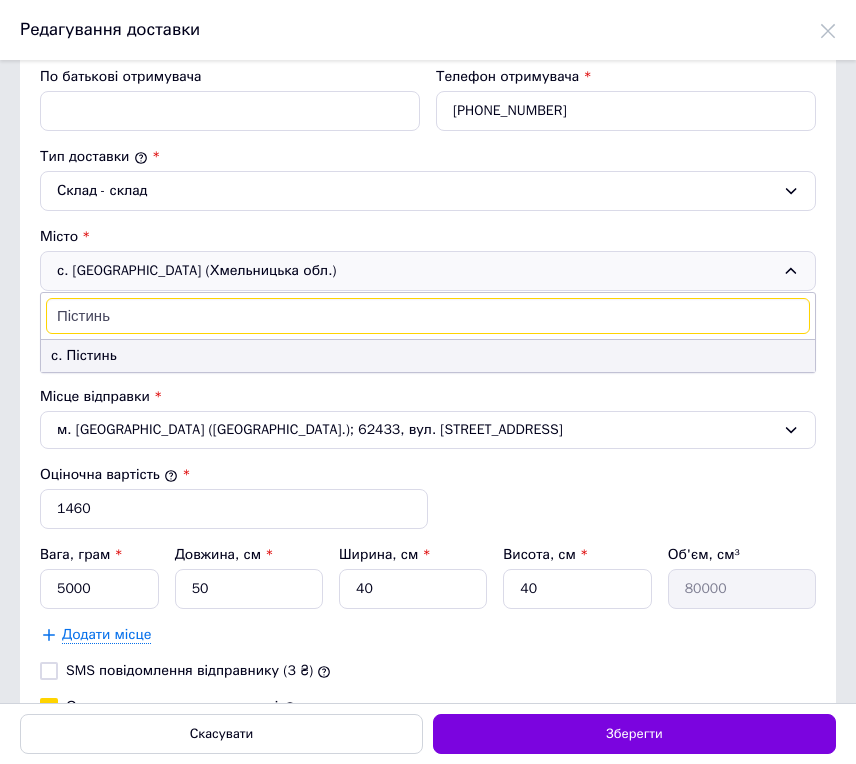 type on "Пістинь" 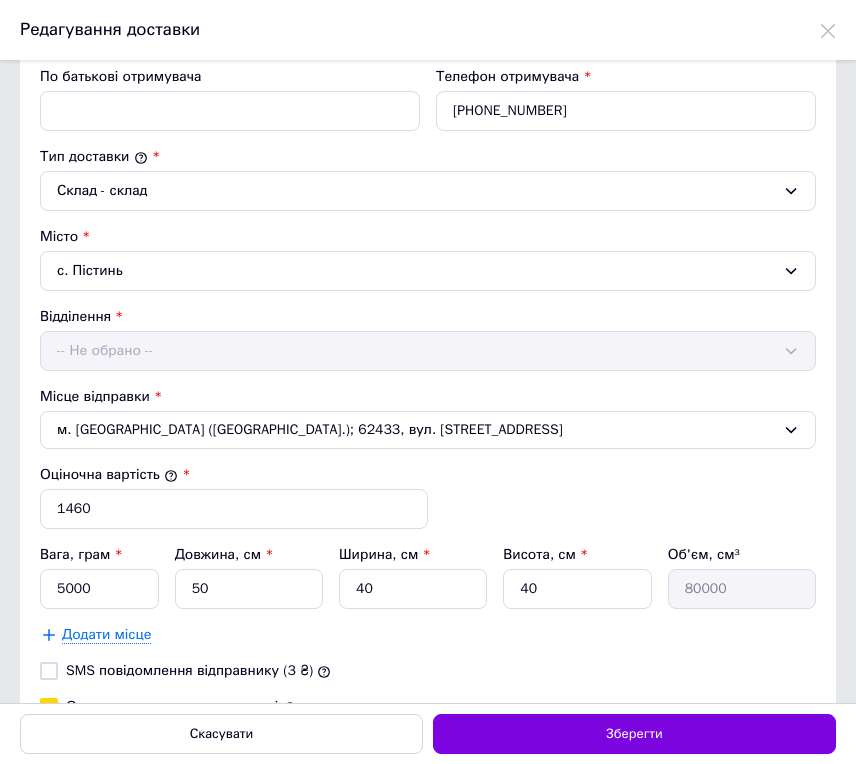 click on "-- Не обрано --" at bounding box center [428, 351] 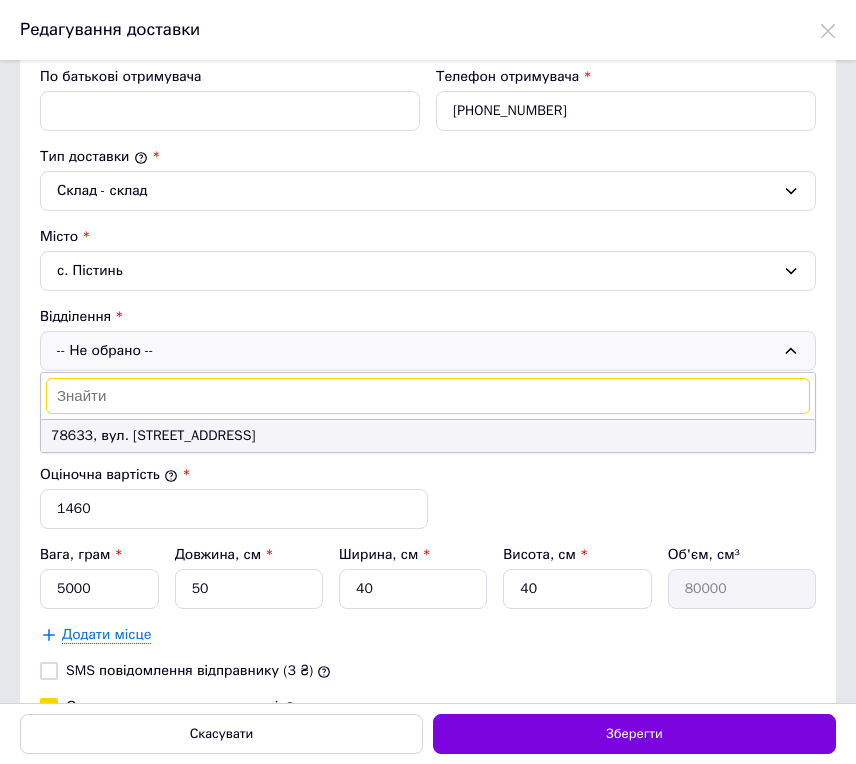 click on "78633, вул. [STREET_ADDRESS]" at bounding box center [428, 436] 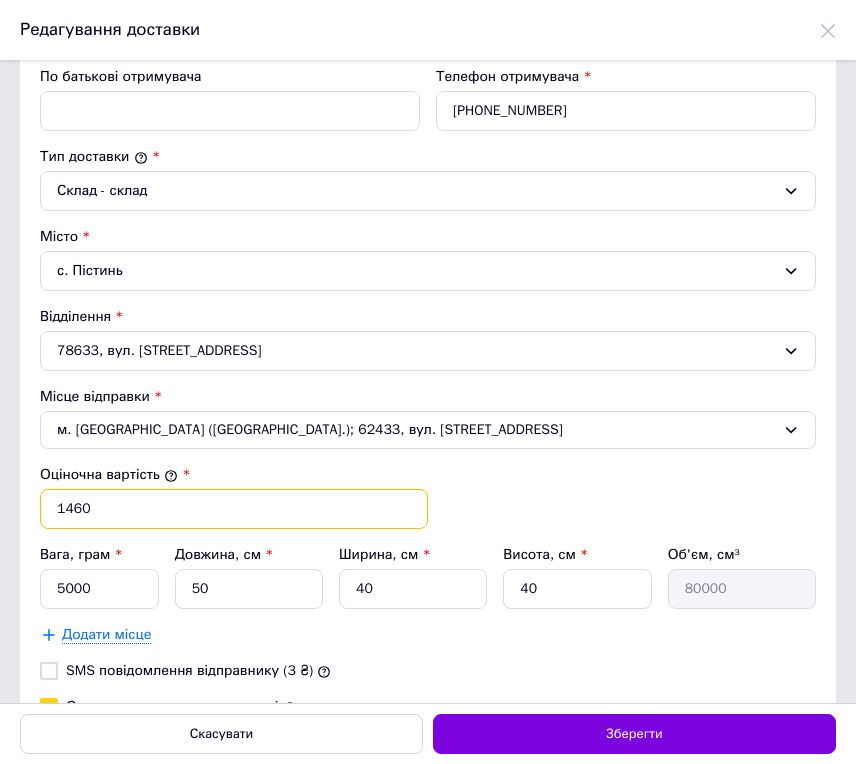 click on "1460" at bounding box center [234, 509] 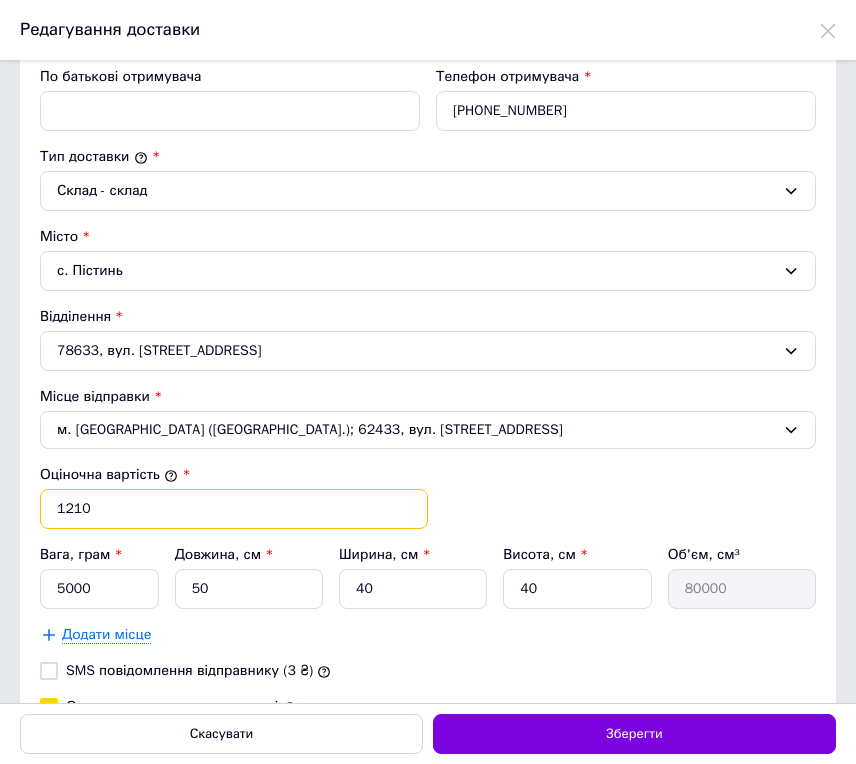 scroll, scrollTop: 595, scrollLeft: 0, axis: vertical 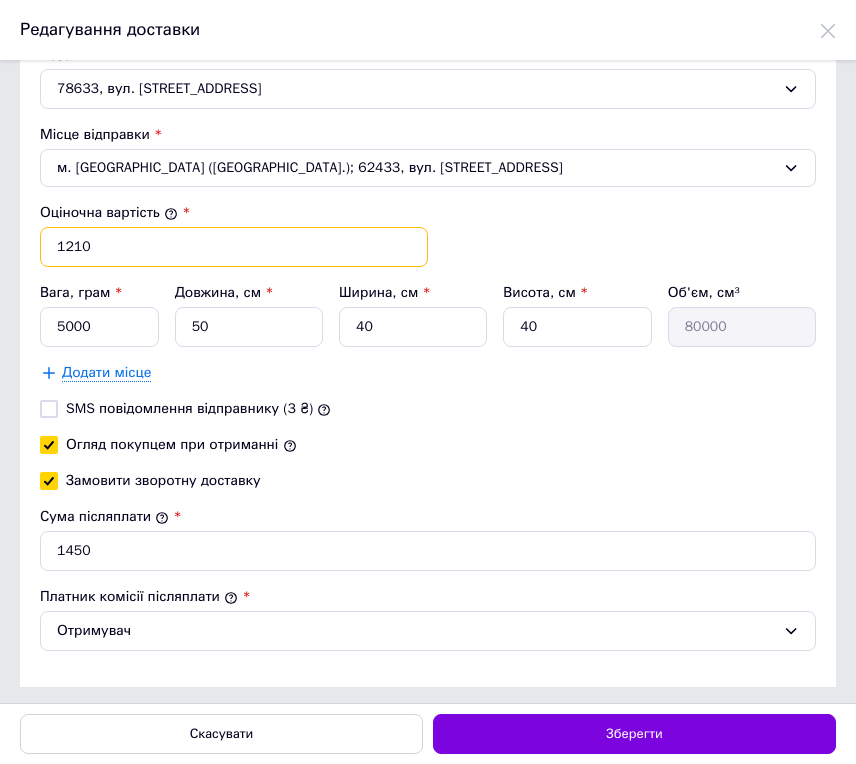 type on "1210" 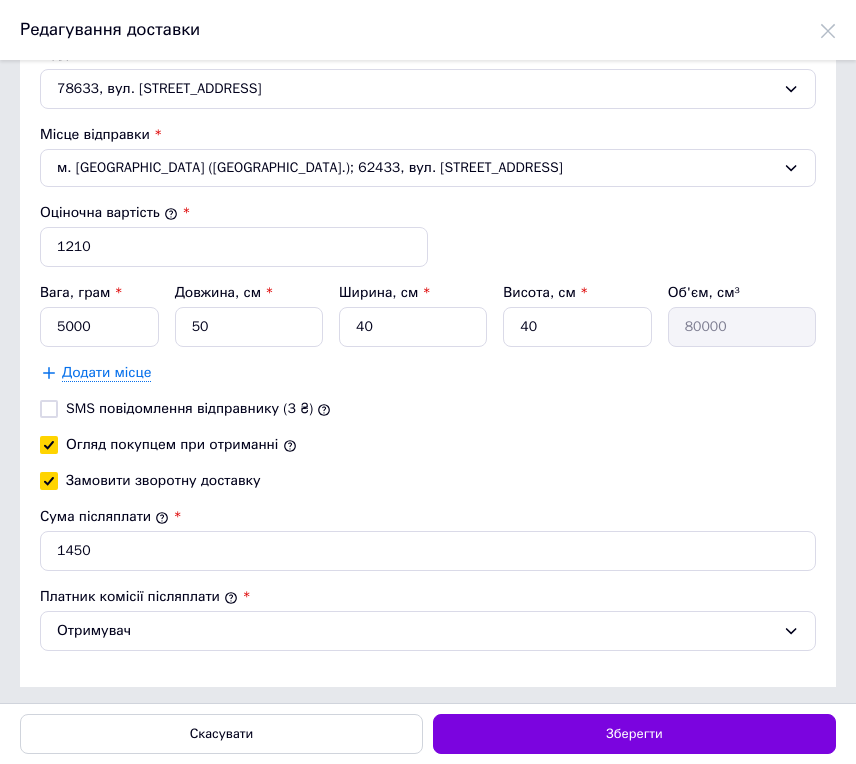 click on "[PERSON_NAME]     * [PERSON_NAME]   * Отримувач Прізвище отримувача   * [PERSON_NAME] Ім'я отримувача   * [PERSON_NAME] По батькові отримувача Телефон отримувача   * [PHONE_NUMBER] Тип доставки     * Склад - склад Місто с. Пістинь Відділення 78633, вул. Українська, 176А Місце відправки   * м. [GEOGRAPHIC_DATA] ([GEOGRAPHIC_DATA].); 62433, вул. Слобожанська, 35/34 Оціночна вартість     * 1210 Вага, грам   * 5000 Довжина, см   * 50 Ширина, см   * 40 Висота, см   * 40 Об'єм, см³ 80000 Додати місце SMS повідомлення відправнику (3 ₴)   Огляд покупцем при отриманні   Замовити зворотну доставку Сума післяплати     * 1450     * Отримувач" at bounding box center [428, 116] 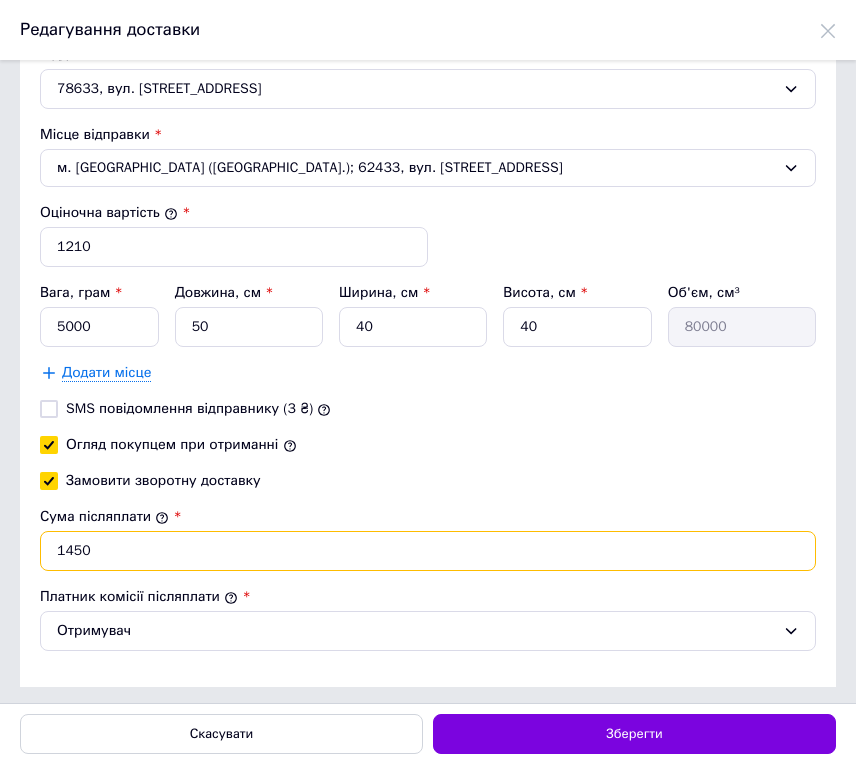 click on "1450" at bounding box center (428, 551) 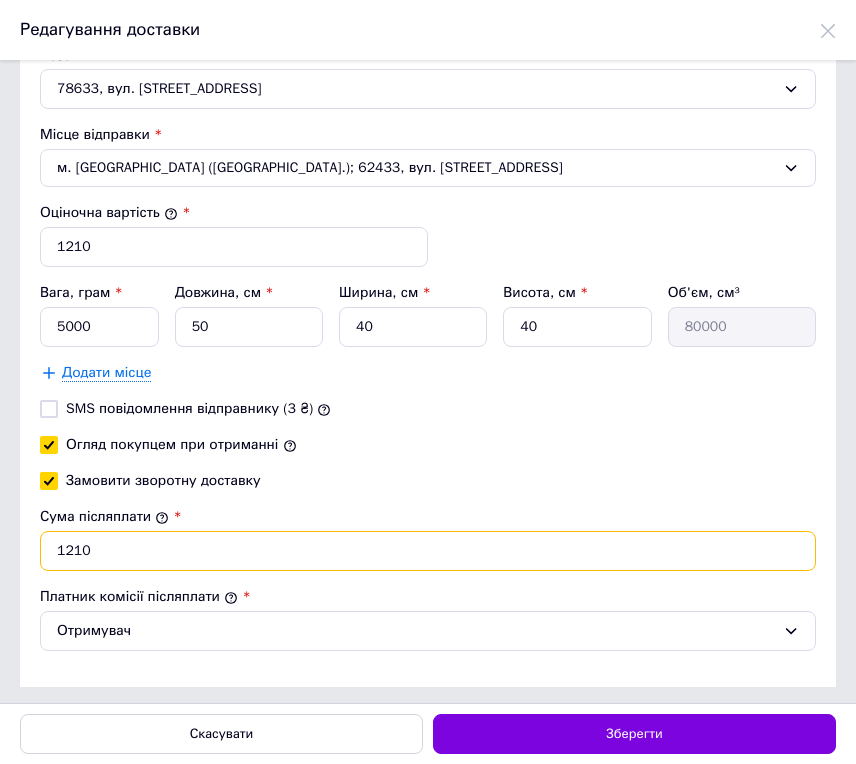 type on "1210" 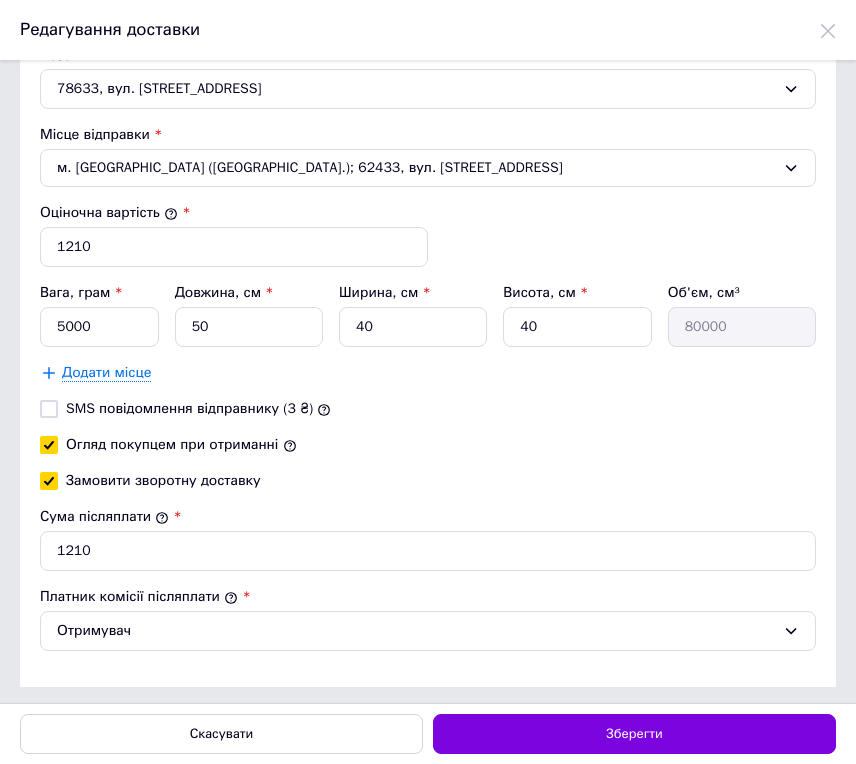 drag, startPoint x: 276, startPoint y: 358, endPoint x: 276, endPoint y: 342, distance: 16 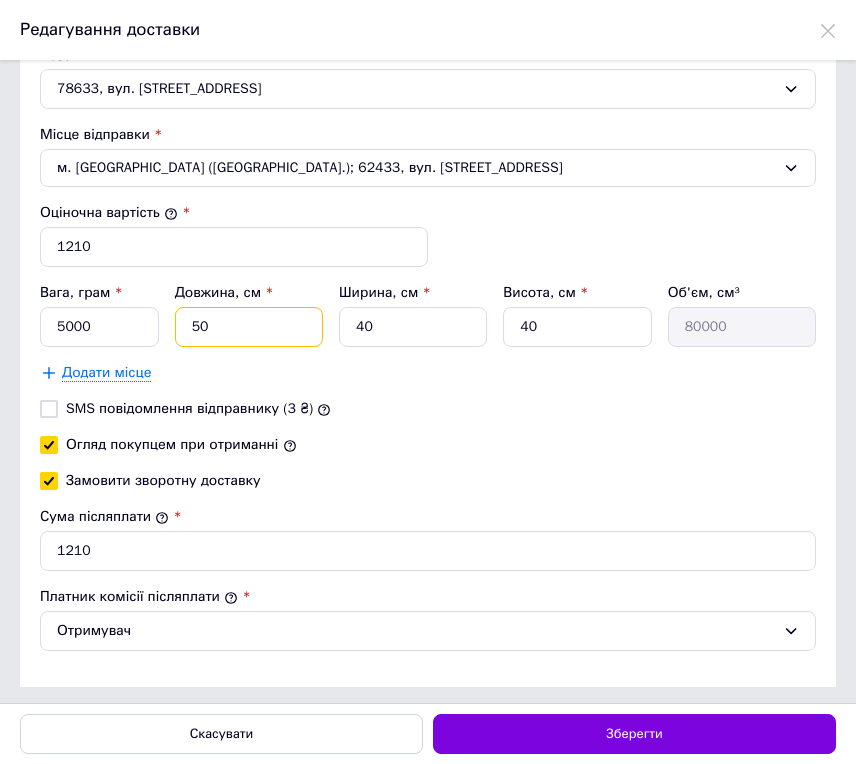 click on "50" at bounding box center (249, 327) 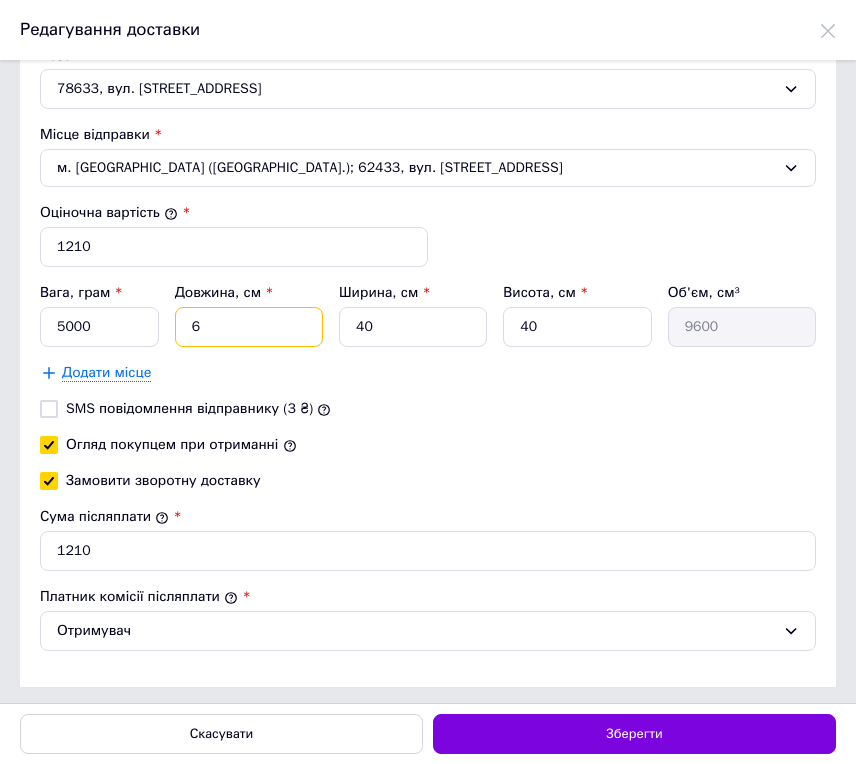 type 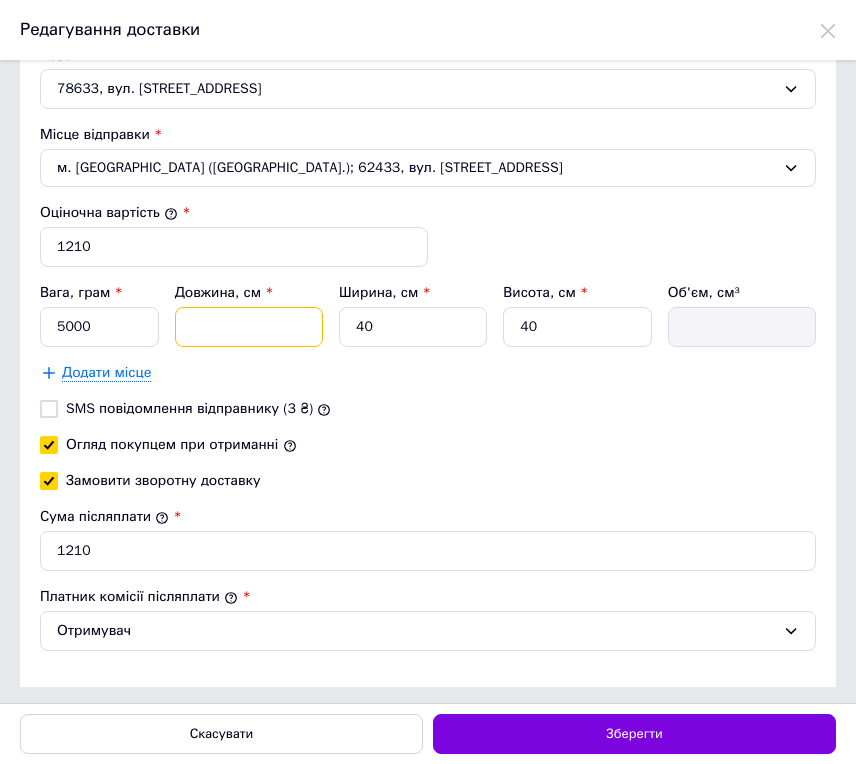 type on "7" 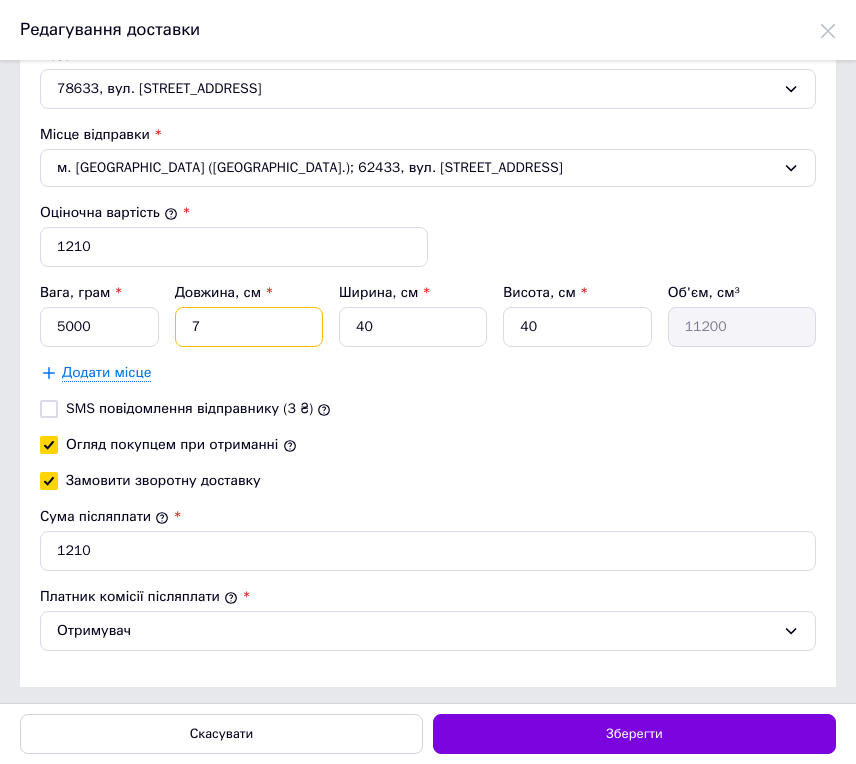 type on "70" 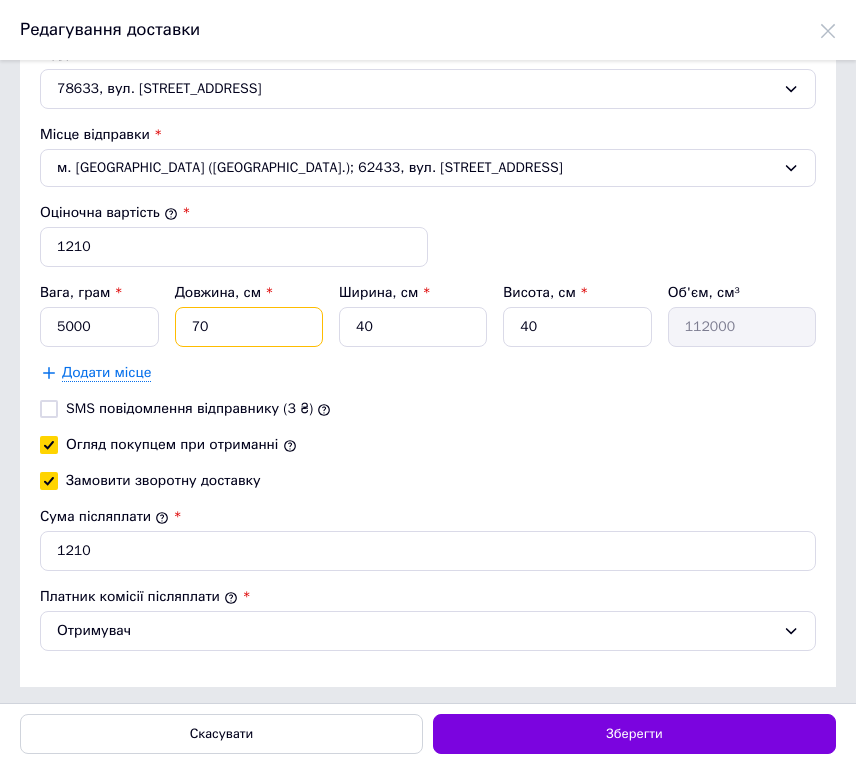 type on "70" 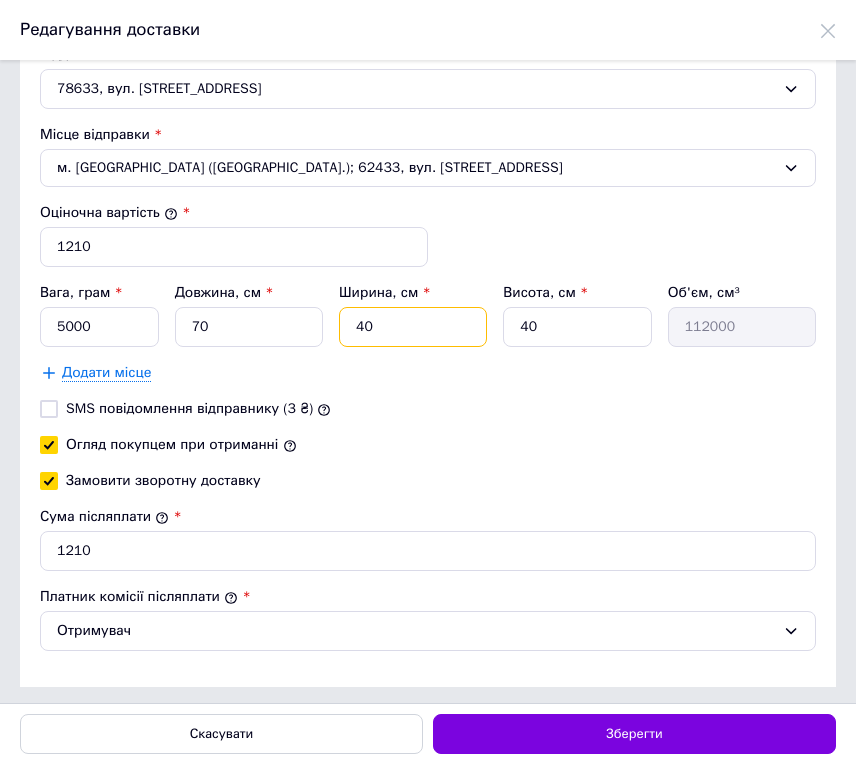 type on "7" 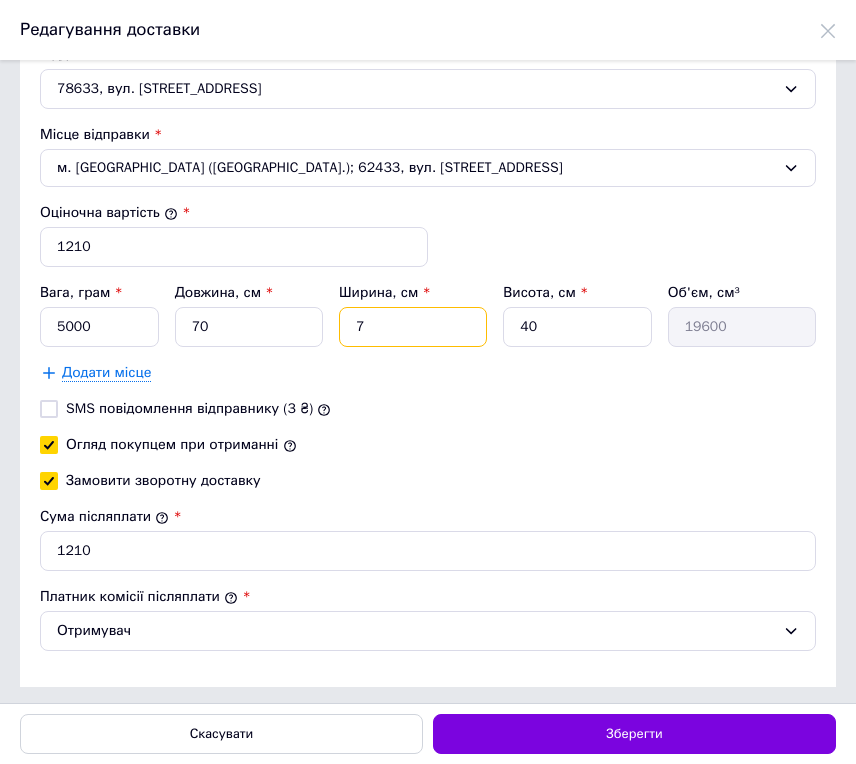 type on "71" 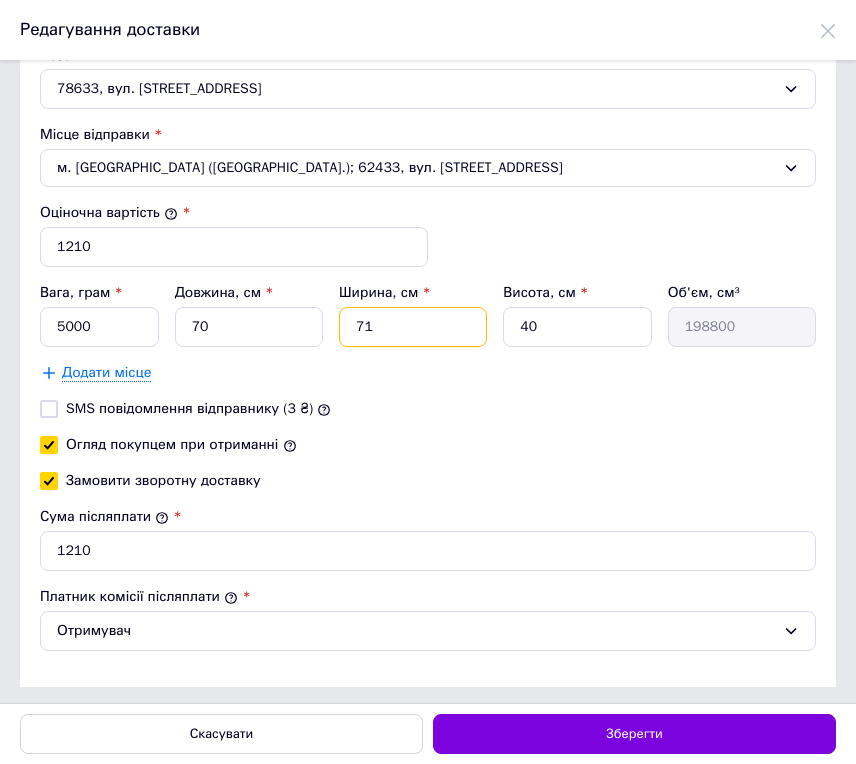 type on "71" 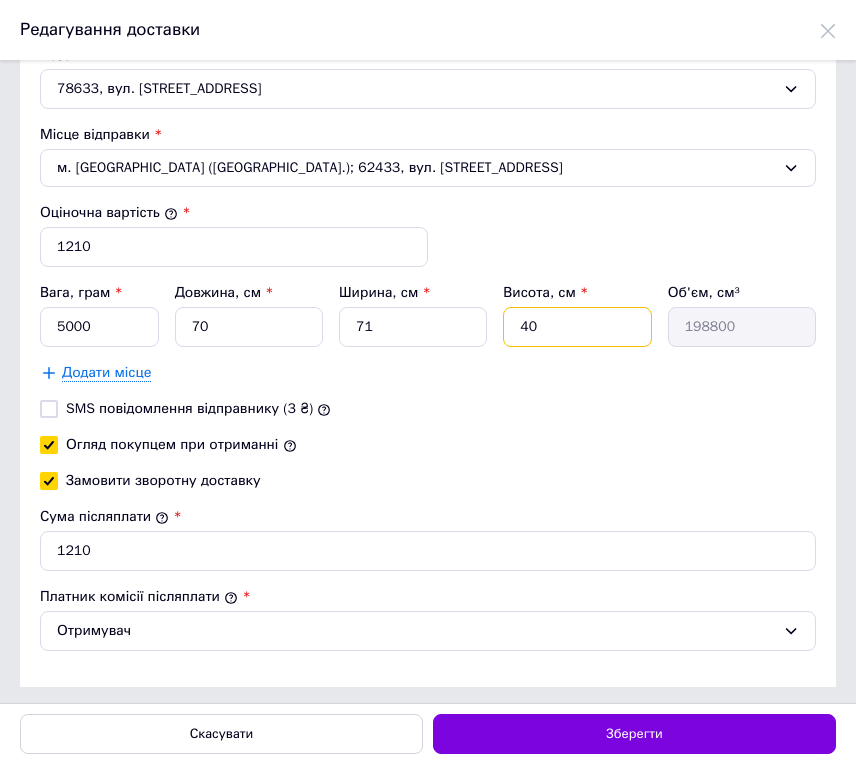 type on "7" 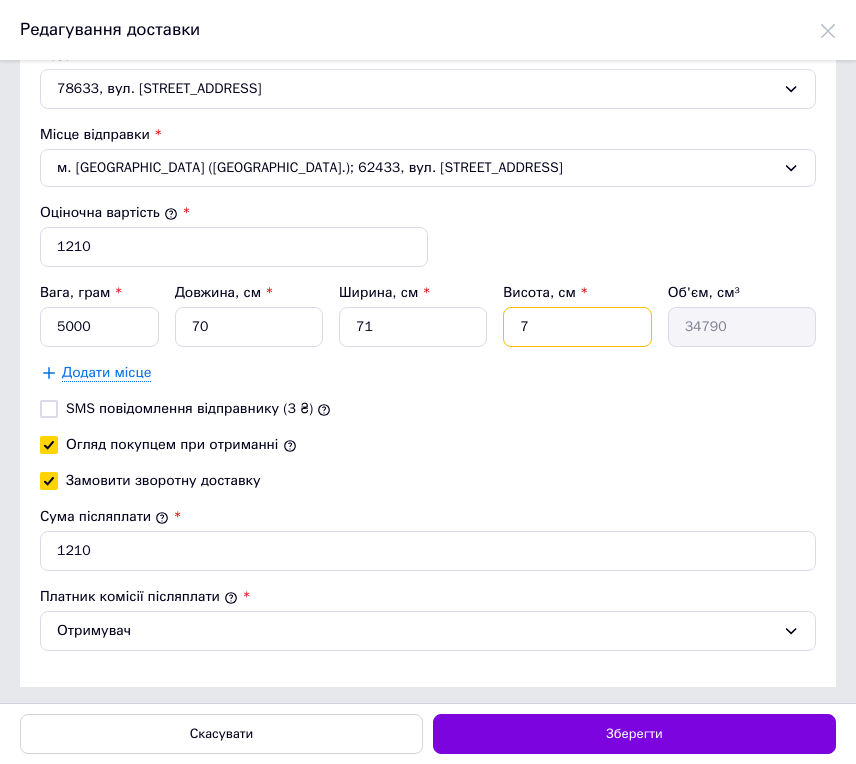 type on "70" 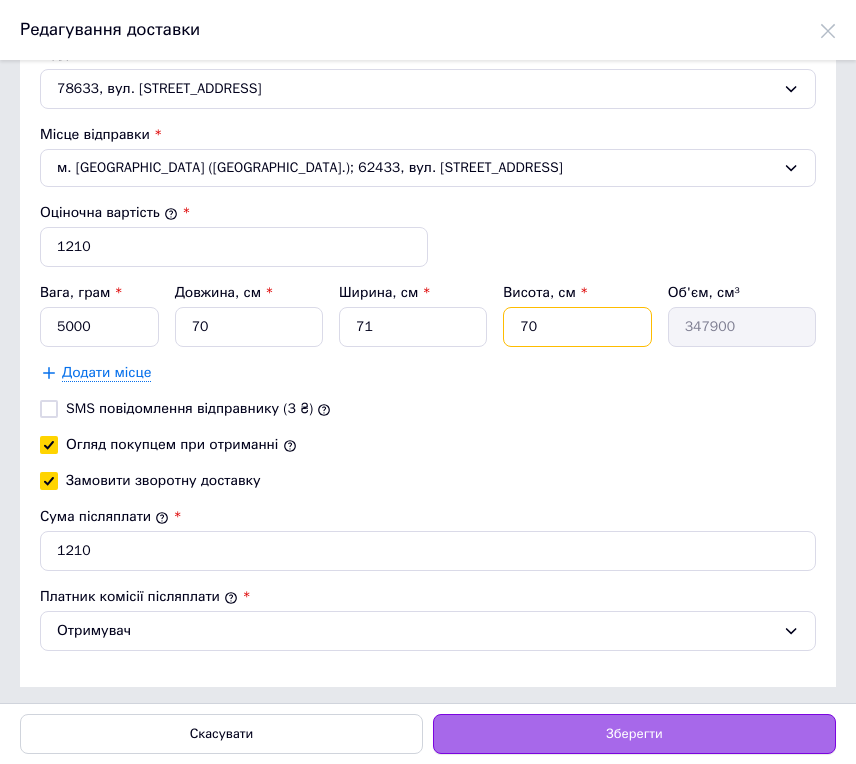 type on "70" 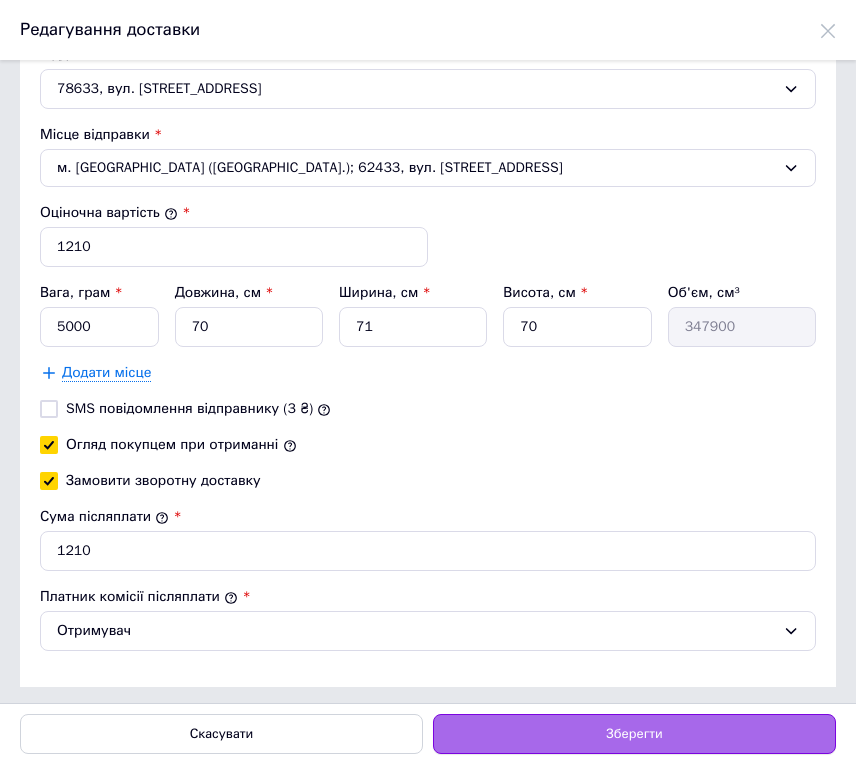 click on "Зберегти" at bounding box center [634, 734] 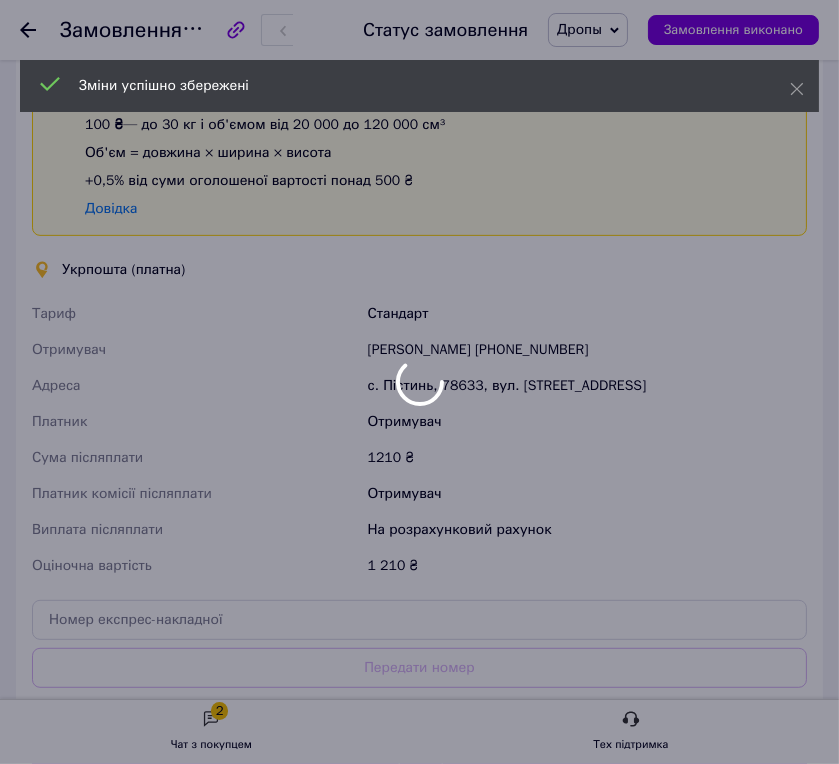 scroll, scrollTop: 888, scrollLeft: 0, axis: vertical 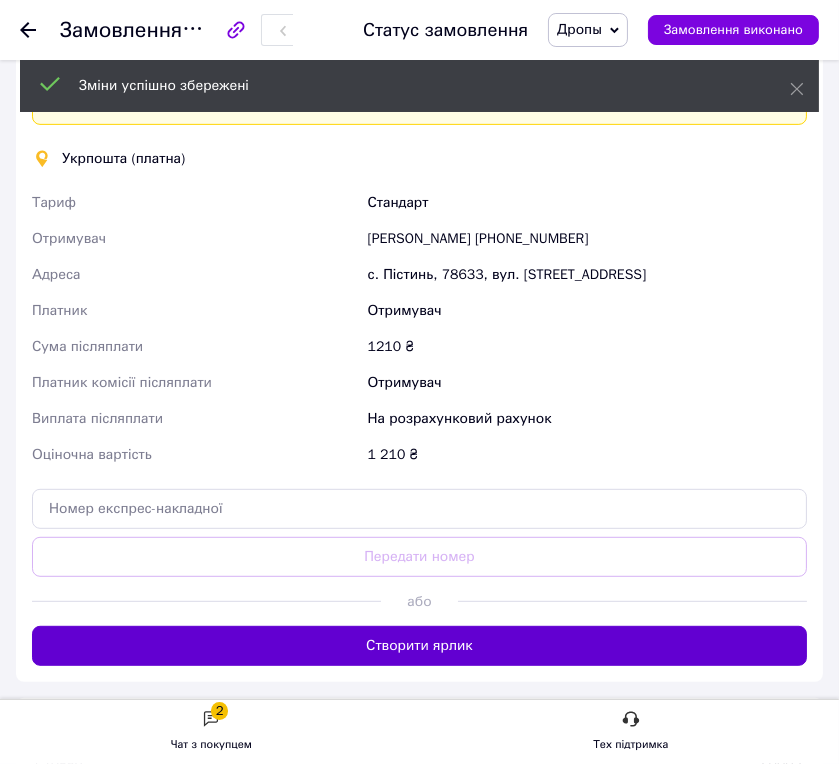 click on "Створити ярлик" at bounding box center (419, 646) 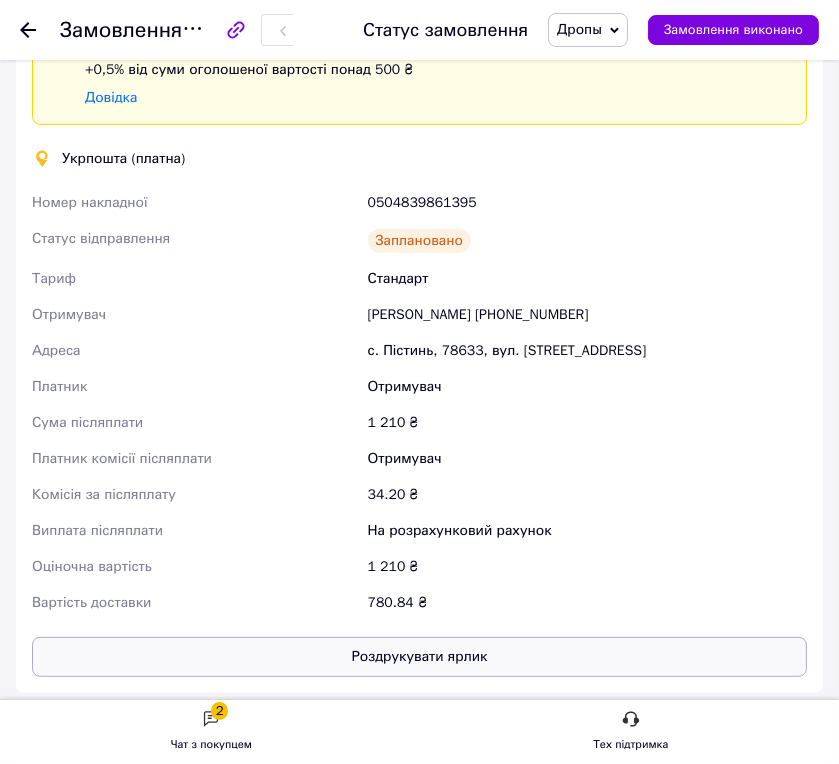 click on "Роздрукувати ярлик" at bounding box center [419, 657] 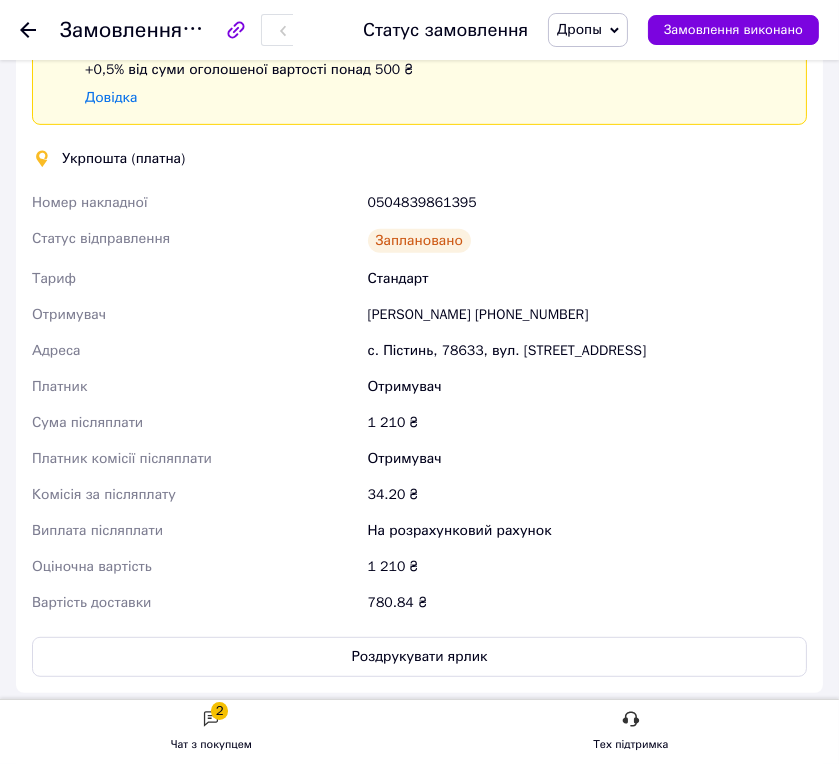 click on "0504839861395" at bounding box center (587, 203) 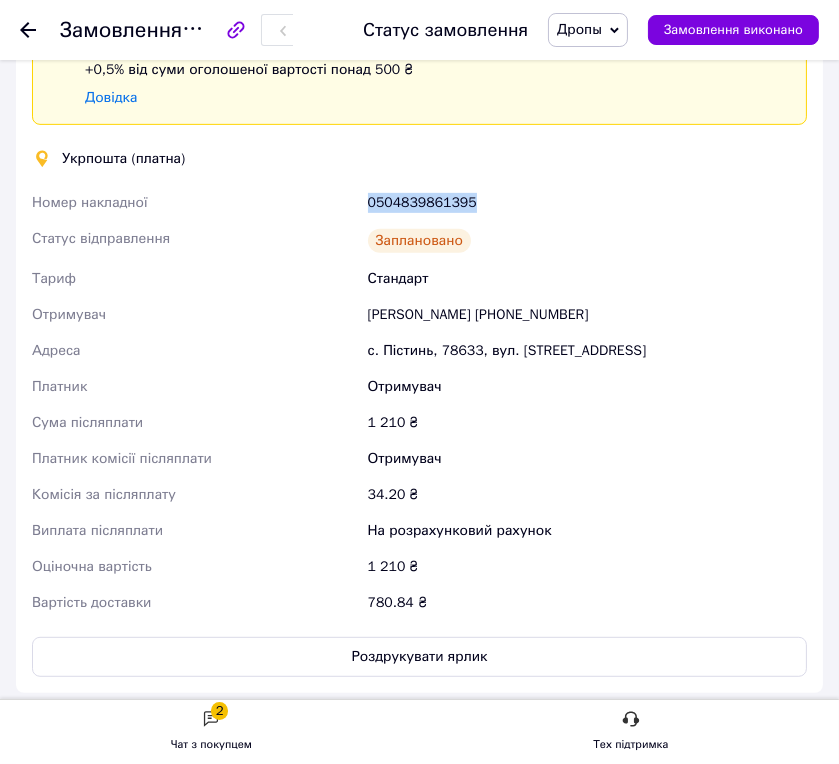 click on "0504839861395" at bounding box center [587, 203] 